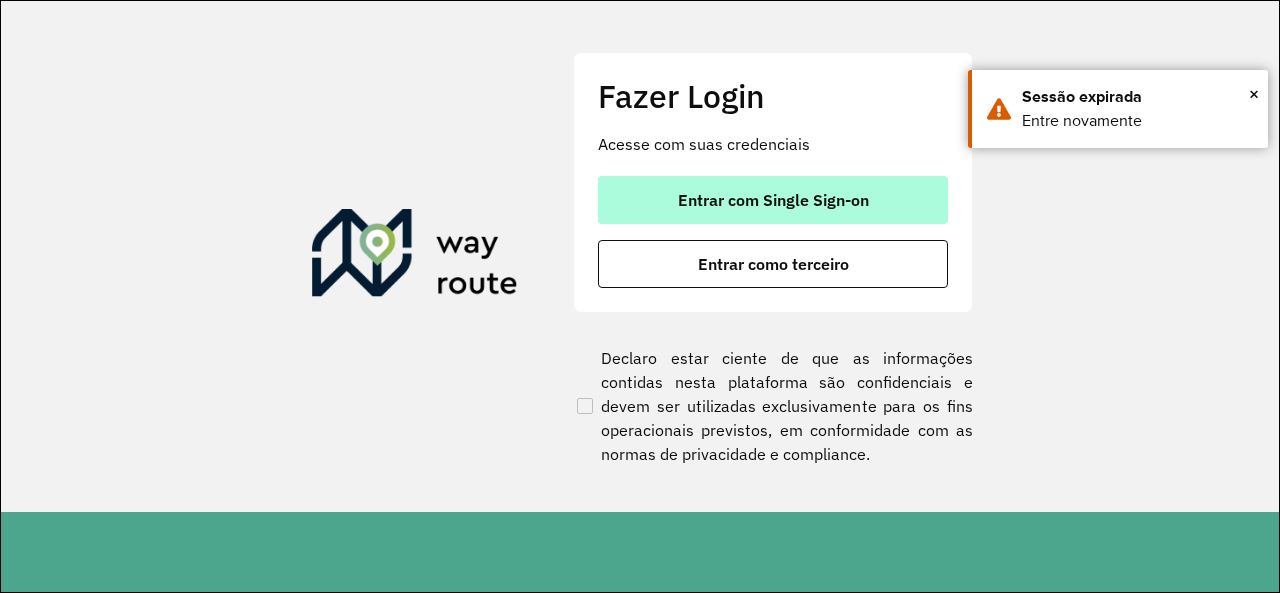 scroll, scrollTop: 0, scrollLeft: 0, axis: both 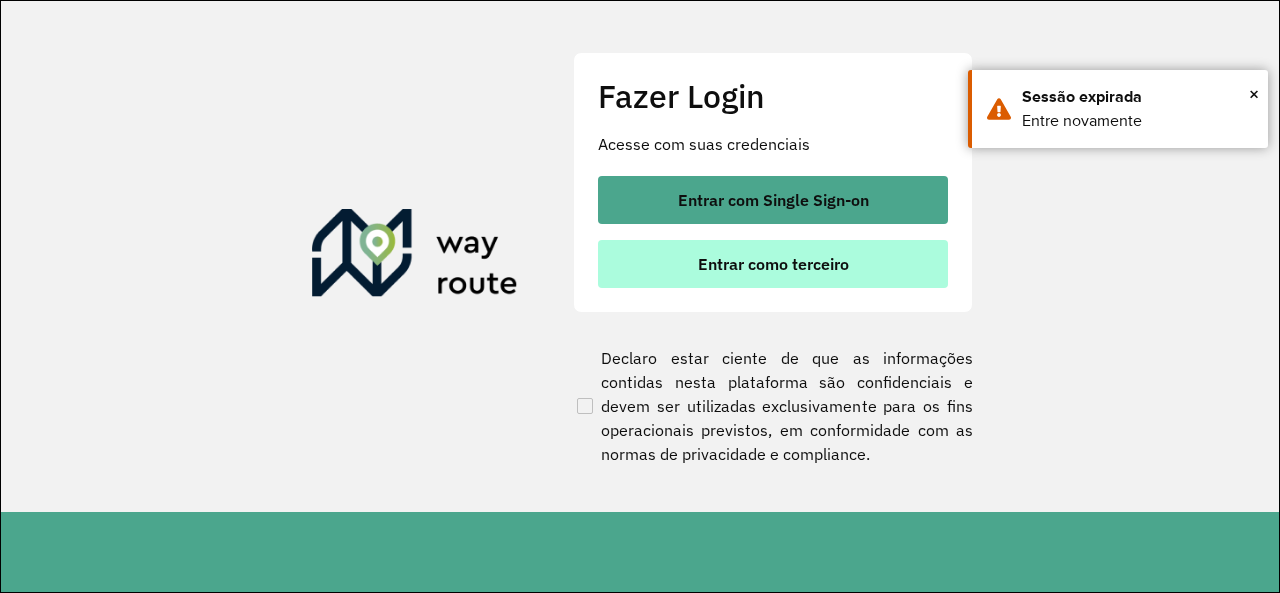 click on "Entrar como terceiro" at bounding box center (773, 264) 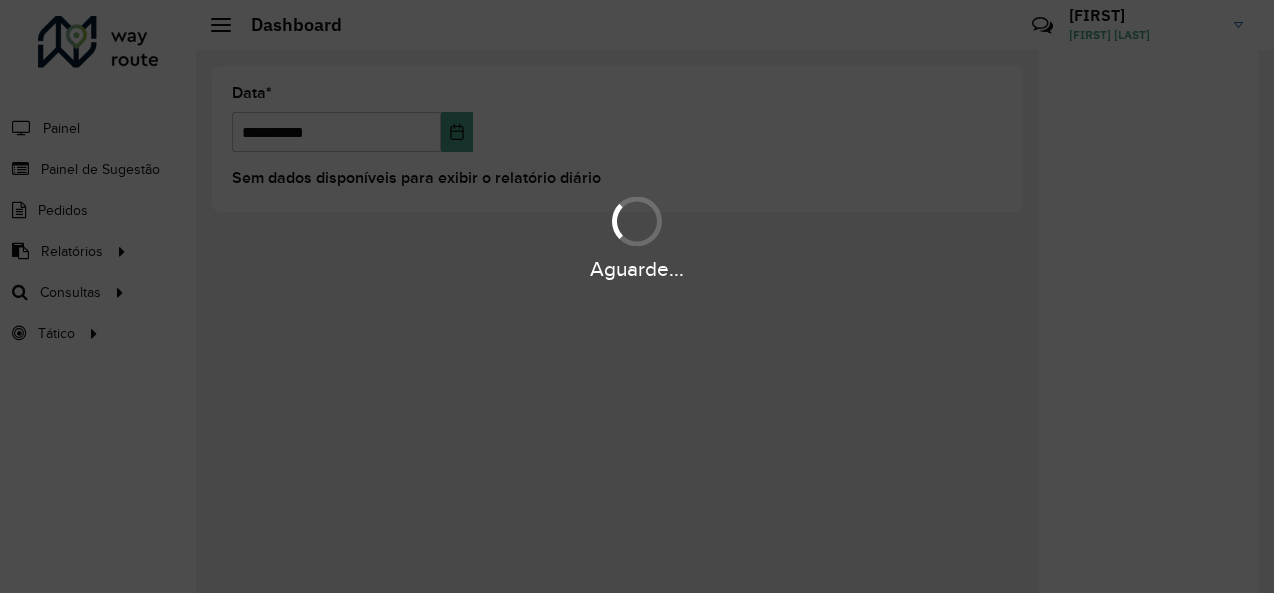 scroll, scrollTop: 0, scrollLeft: 0, axis: both 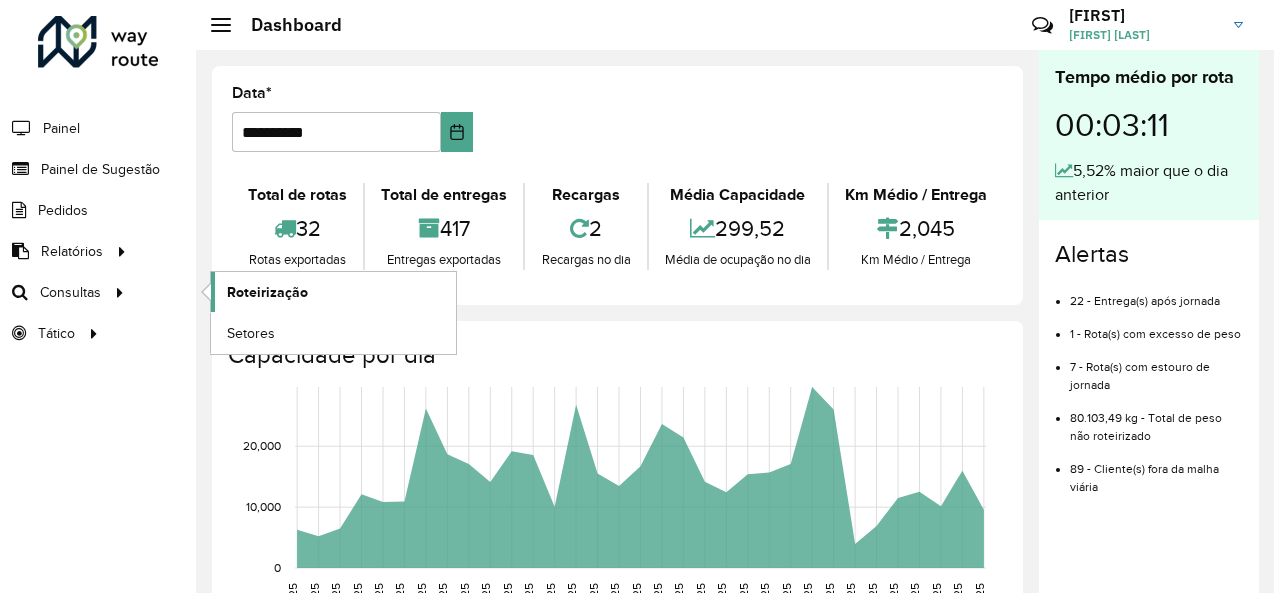 click on "Roteirização" 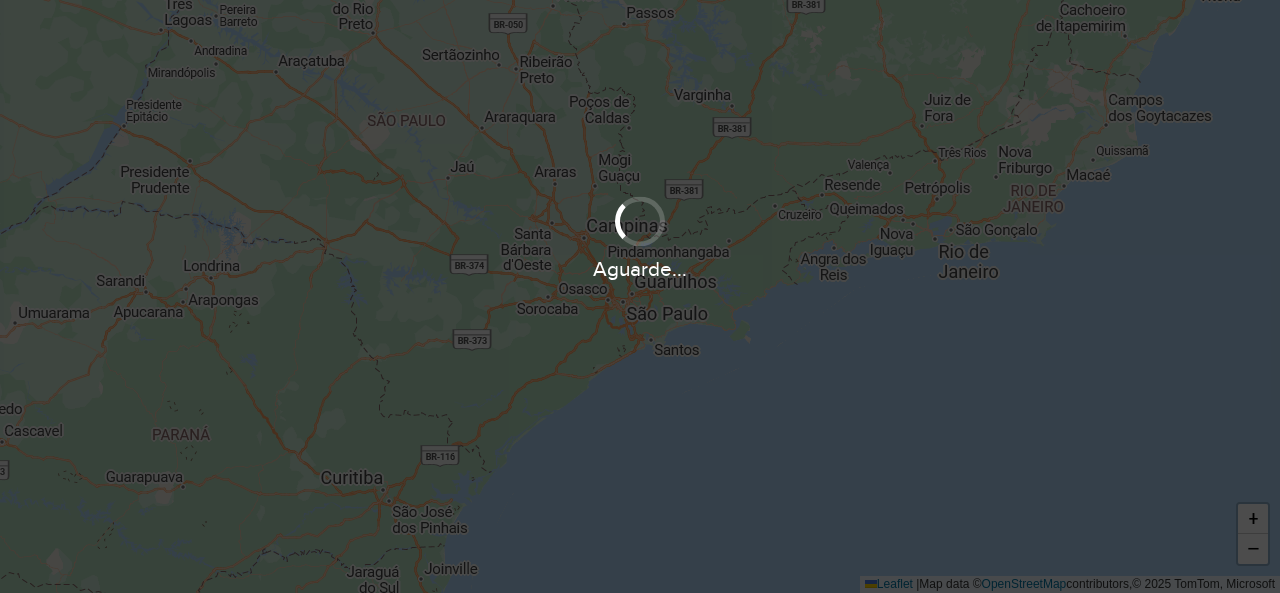 scroll, scrollTop: 0, scrollLeft: 0, axis: both 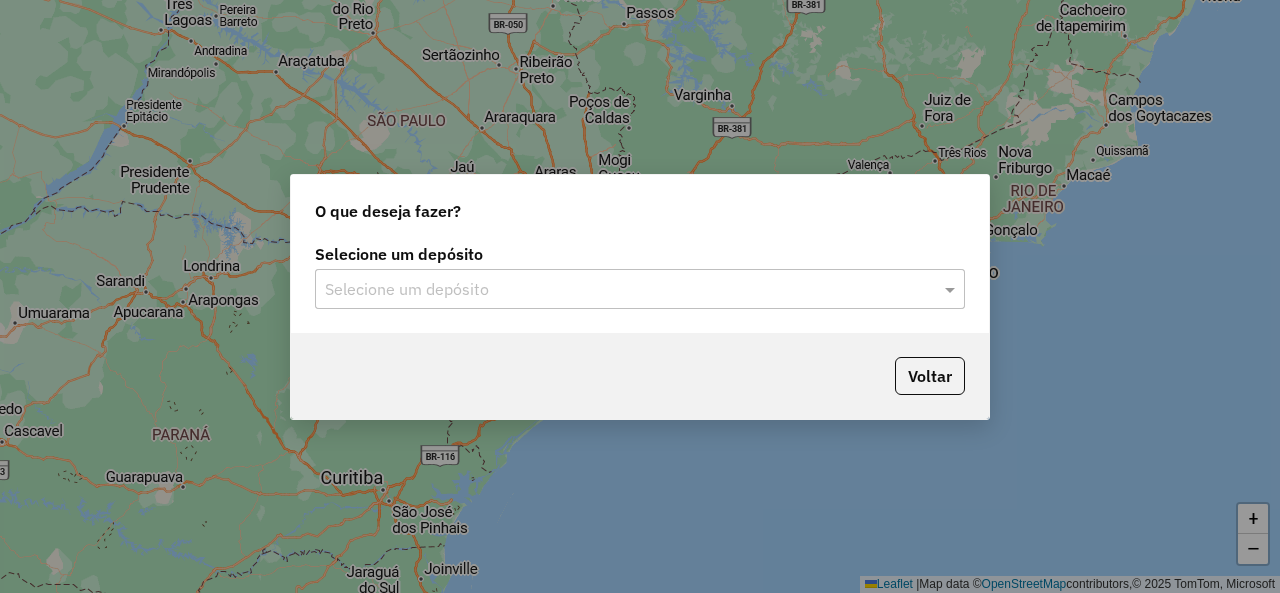 click 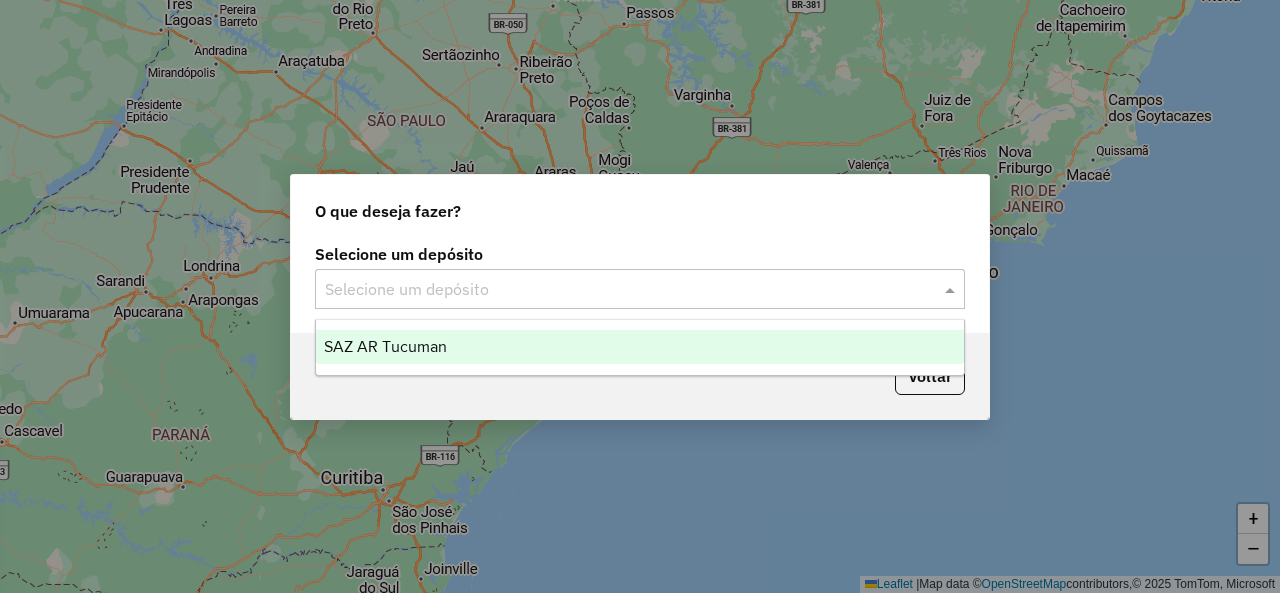 click on "SAZ AR Tucuman" at bounding box center (639, 347) 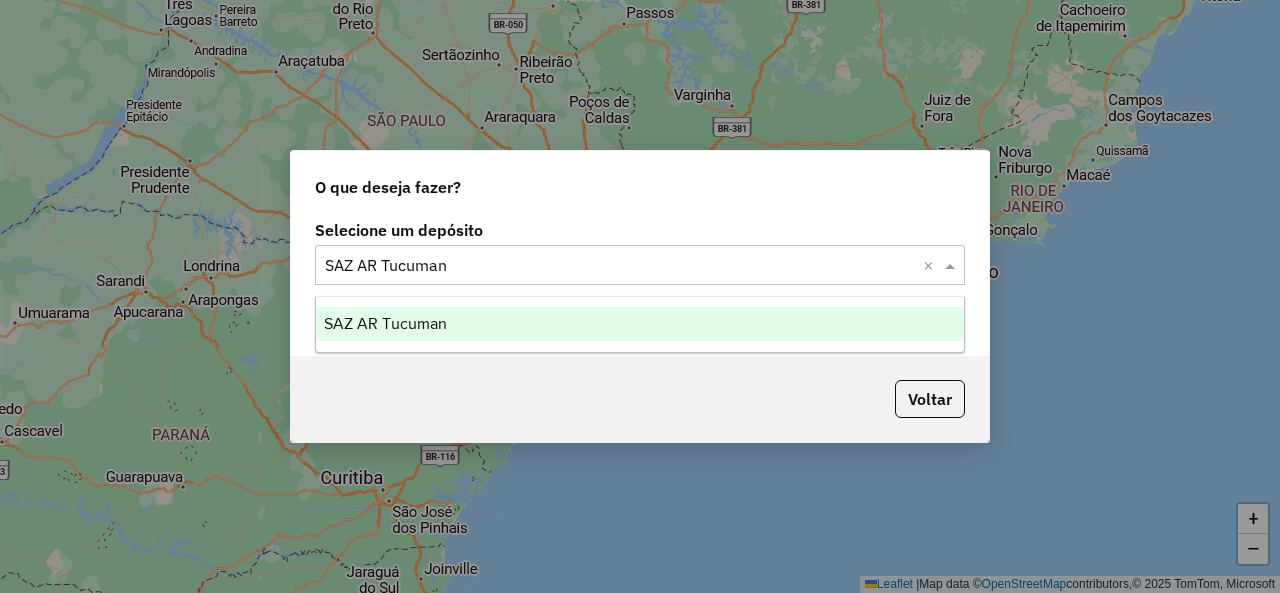 click 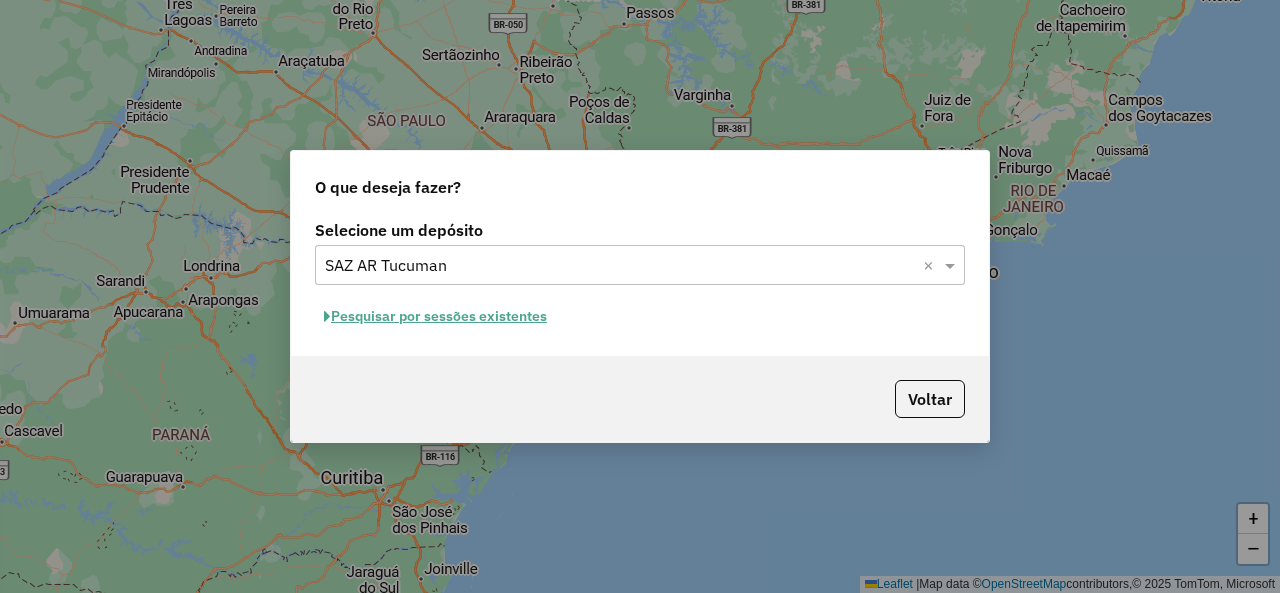 click on "Pesquisar por sessões existentes" 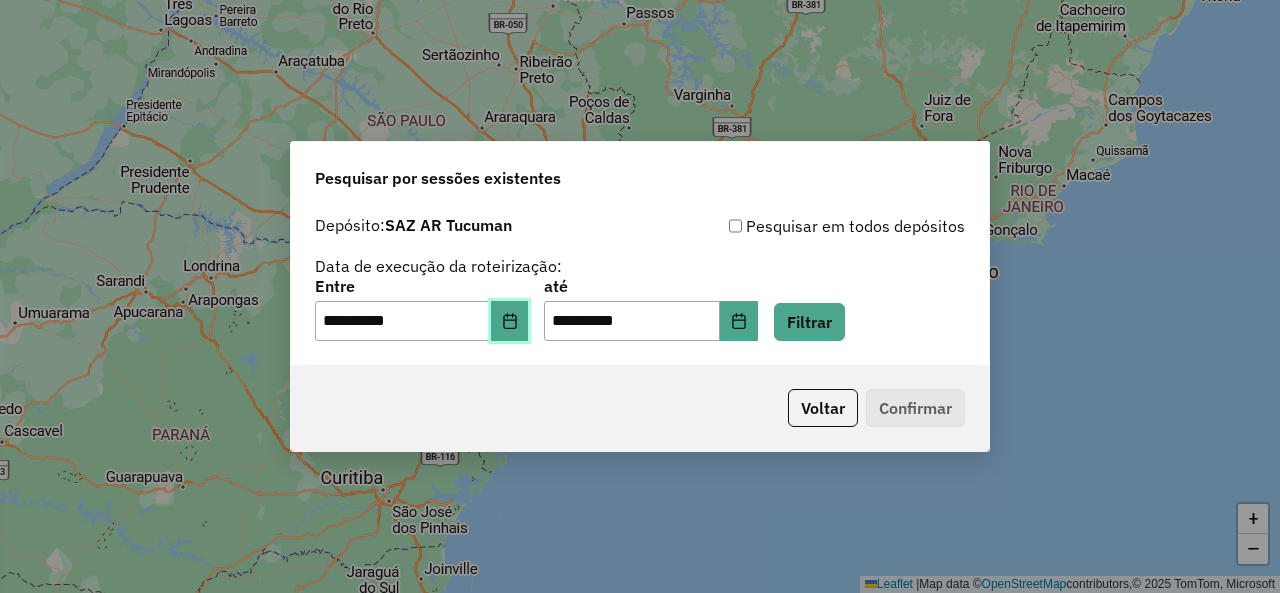 click at bounding box center [510, 321] 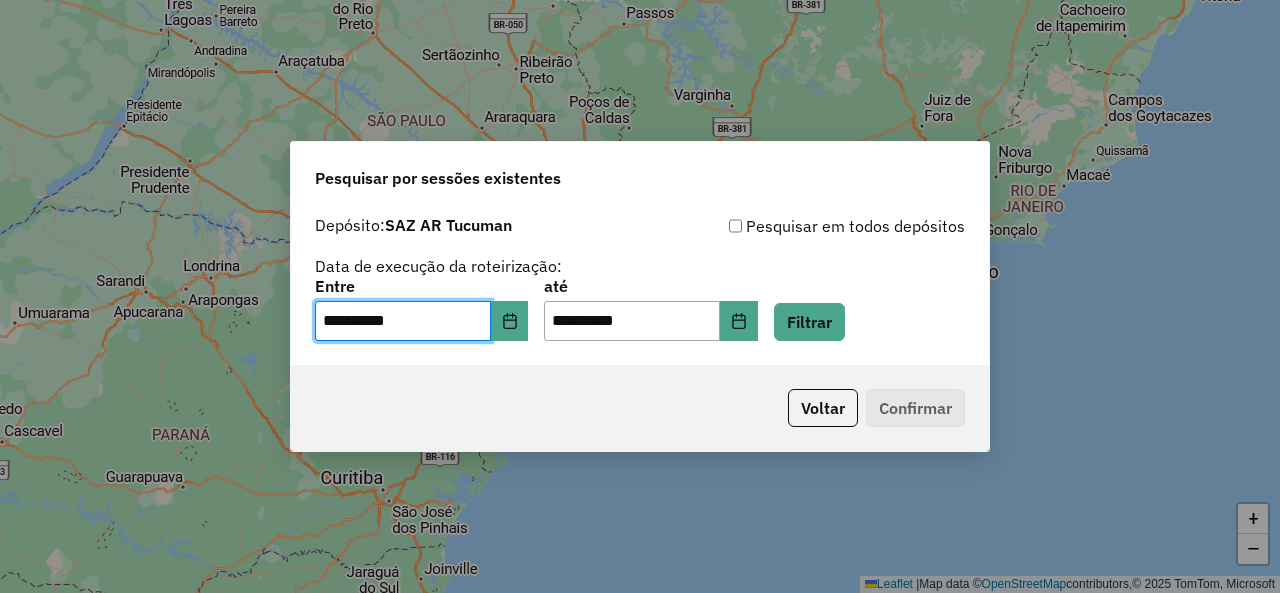 click on "**********" 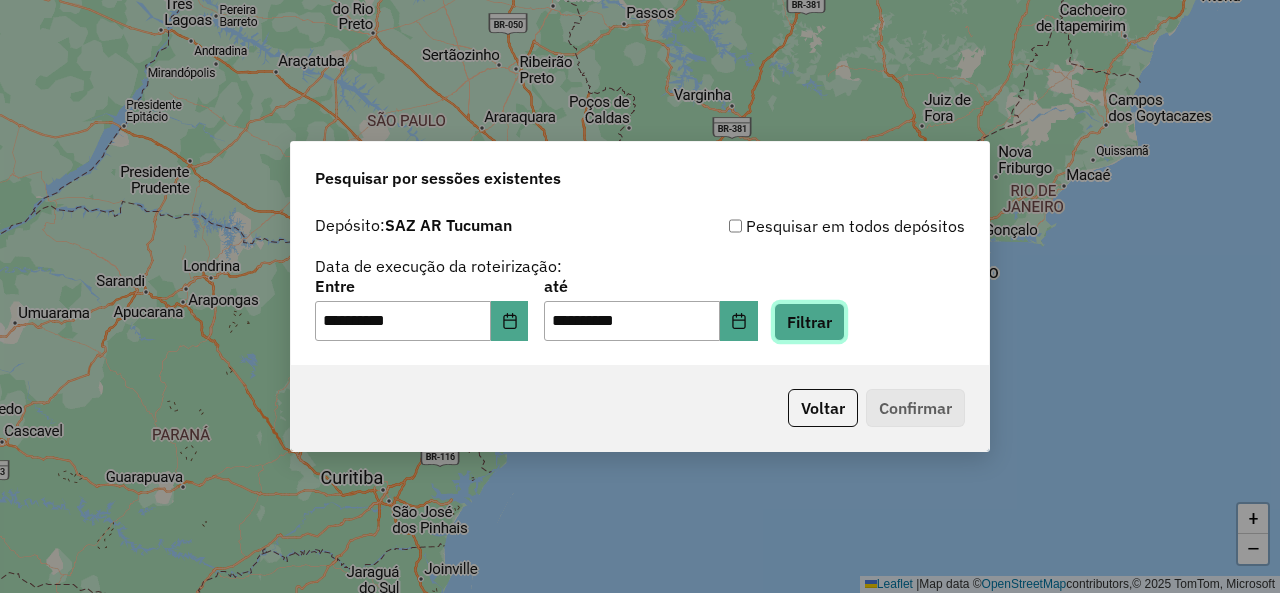 click on "Filtrar" 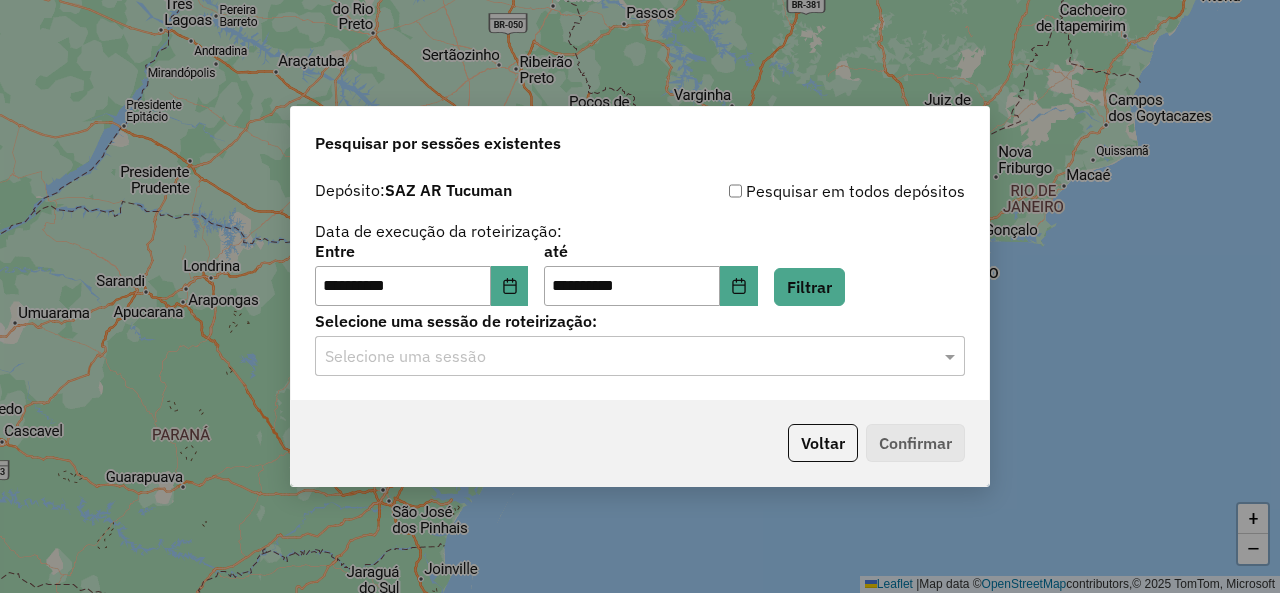 click 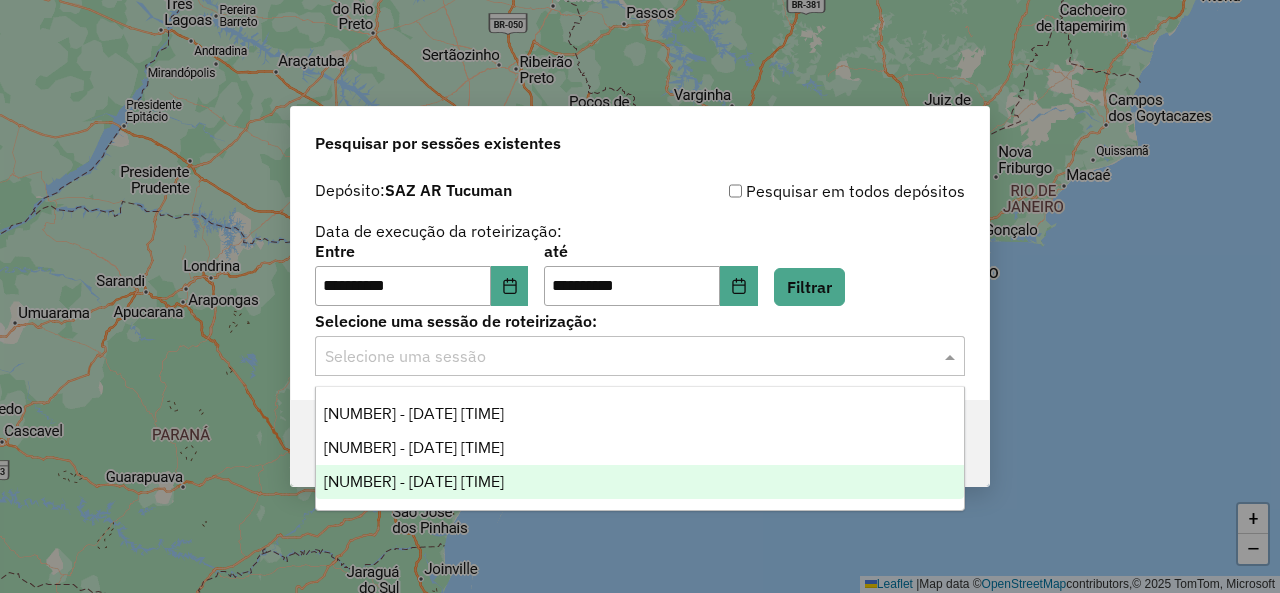 click on "[NUMBER] - [DATE] [TIME]" at bounding box center [639, 482] 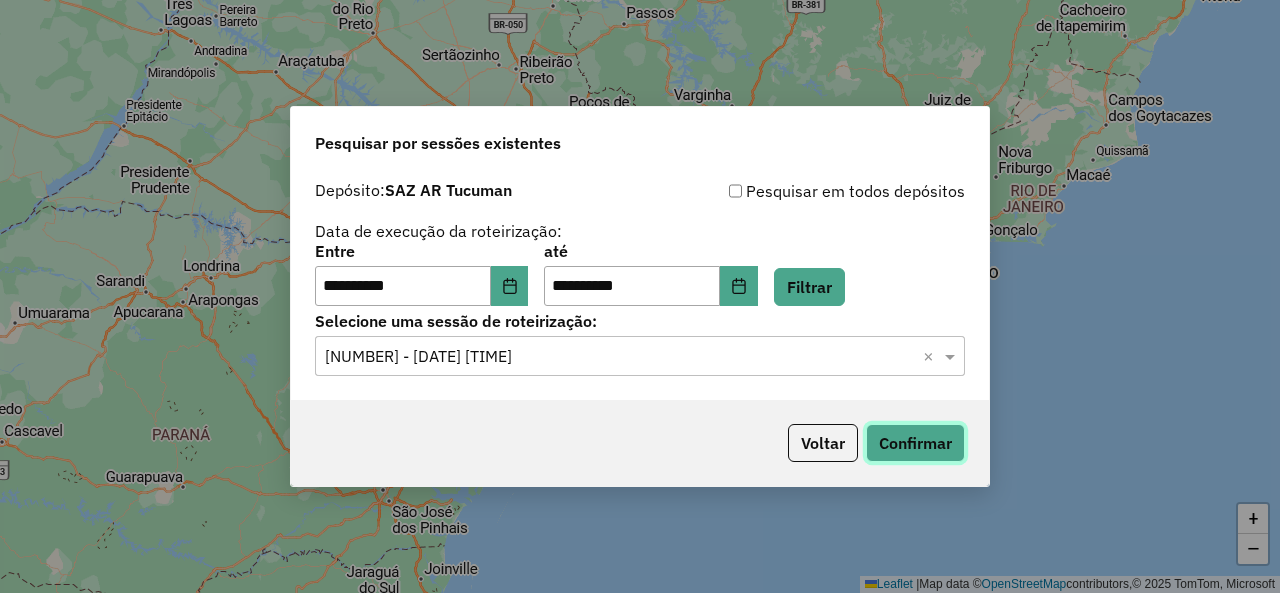 click on "Confirmar" 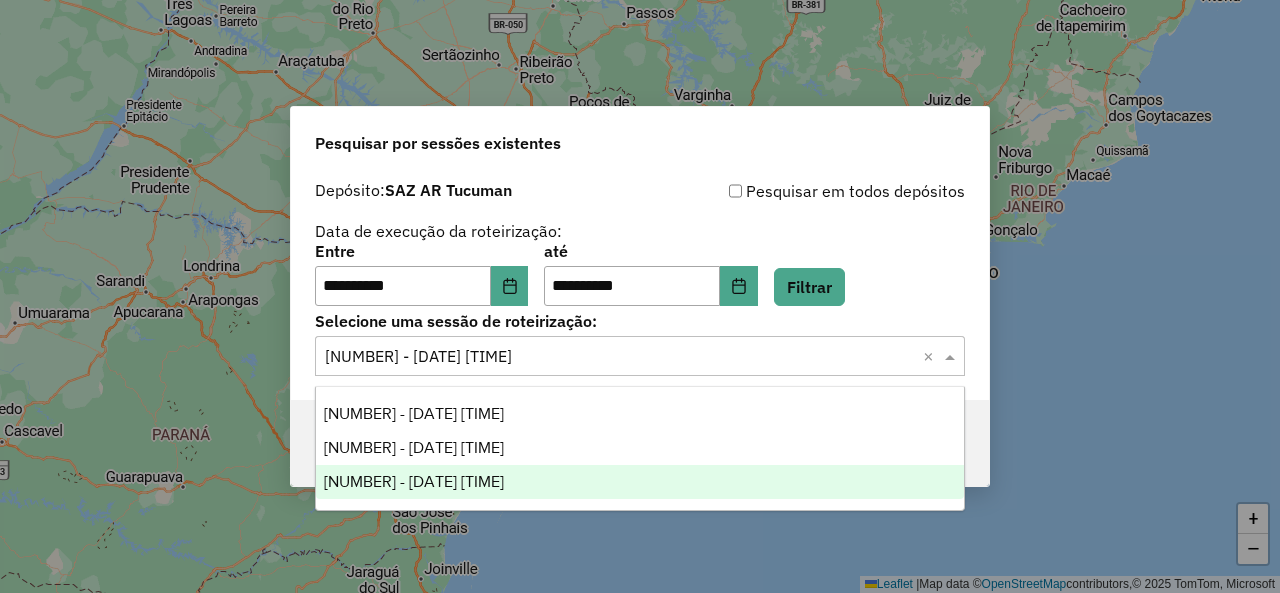 click on "Selecione uma sessão × 1225891 - 08/08/2025 17:42  ×" 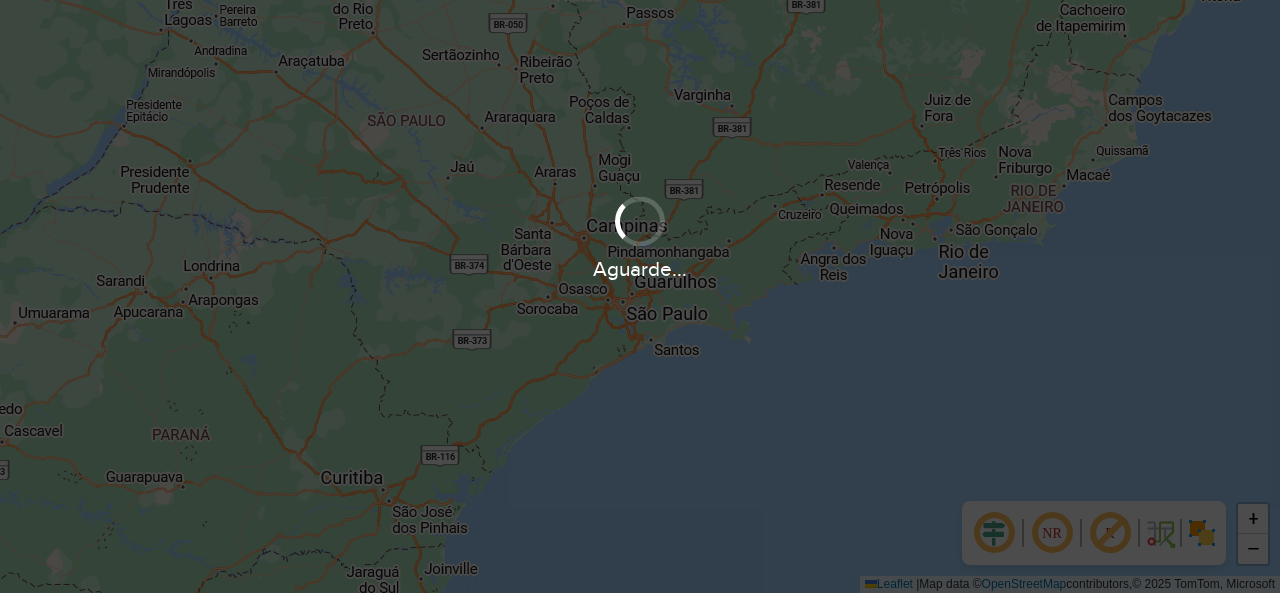 scroll, scrollTop: 0, scrollLeft: 0, axis: both 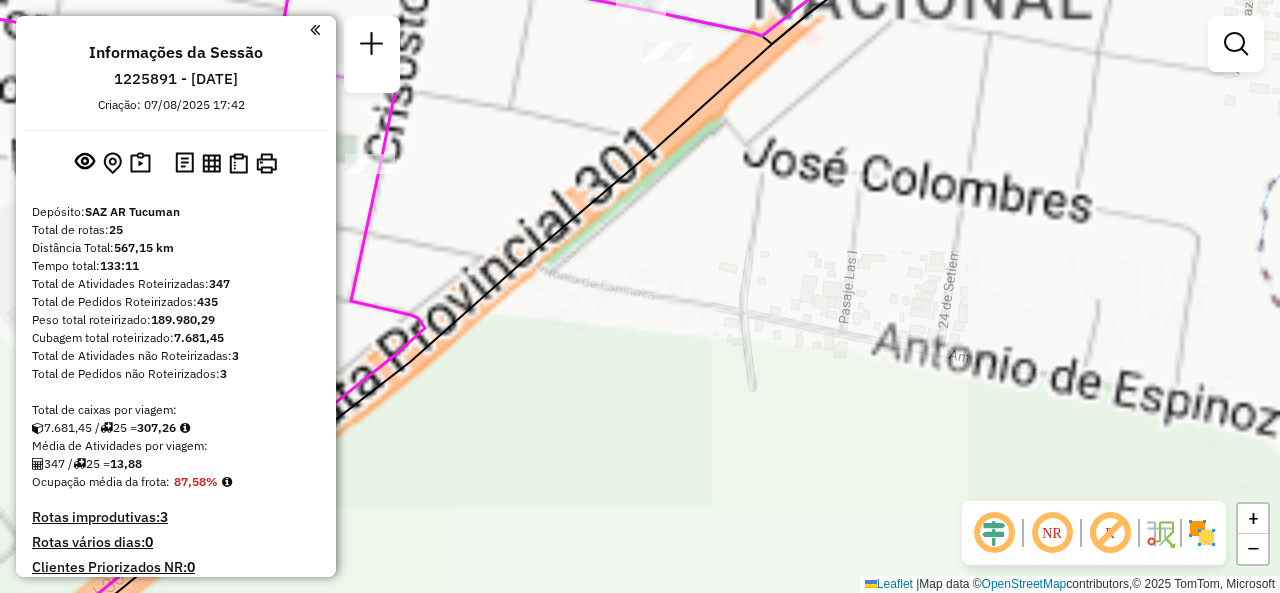 drag, startPoint x: 518, startPoint y: 351, endPoint x: 506, endPoint y: 365, distance: 18.439089 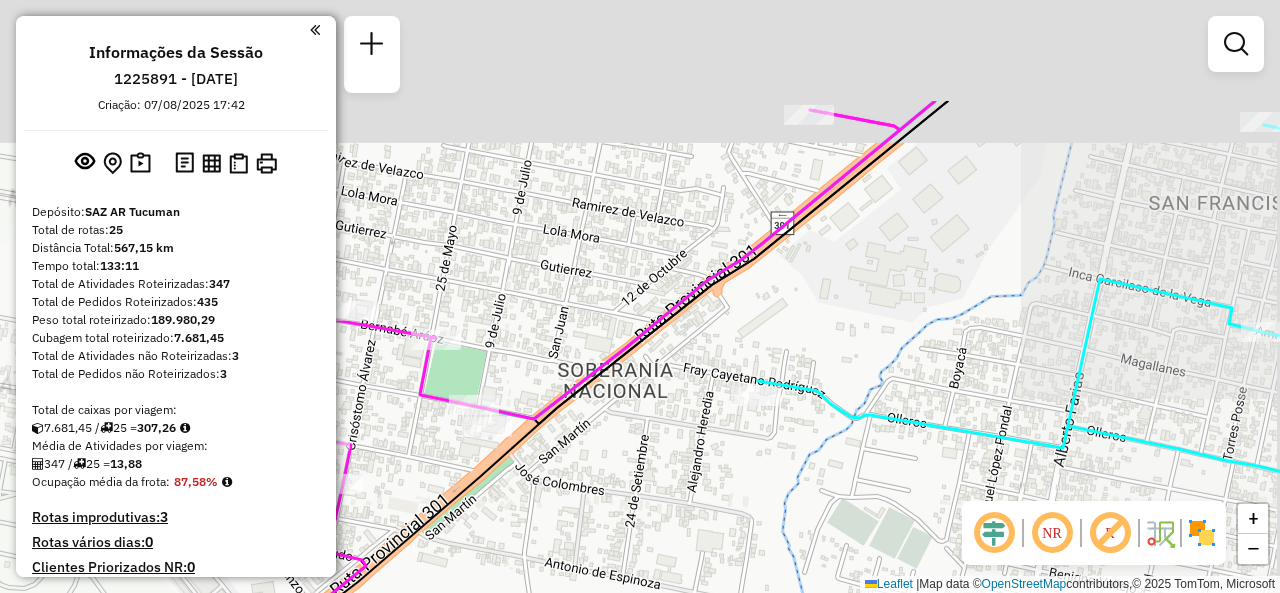 drag, startPoint x: 638, startPoint y: 337, endPoint x: 514, endPoint y: 571, distance: 264.82446 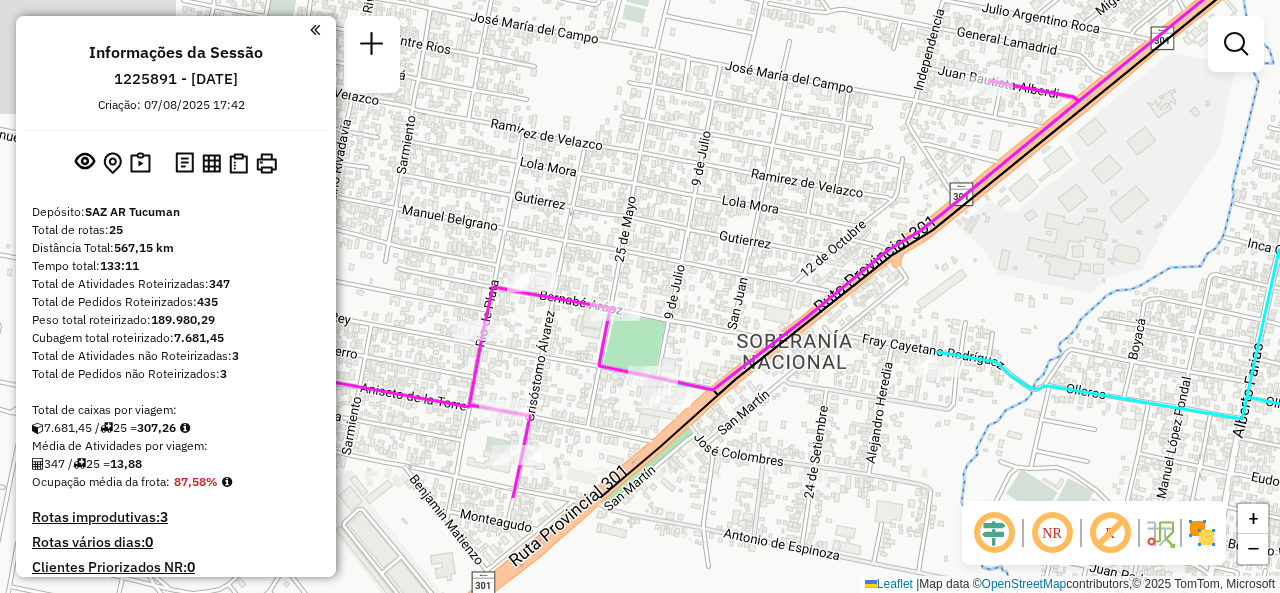 drag, startPoint x: 582, startPoint y: 431, endPoint x: 844, endPoint y: 277, distance: 303.90787 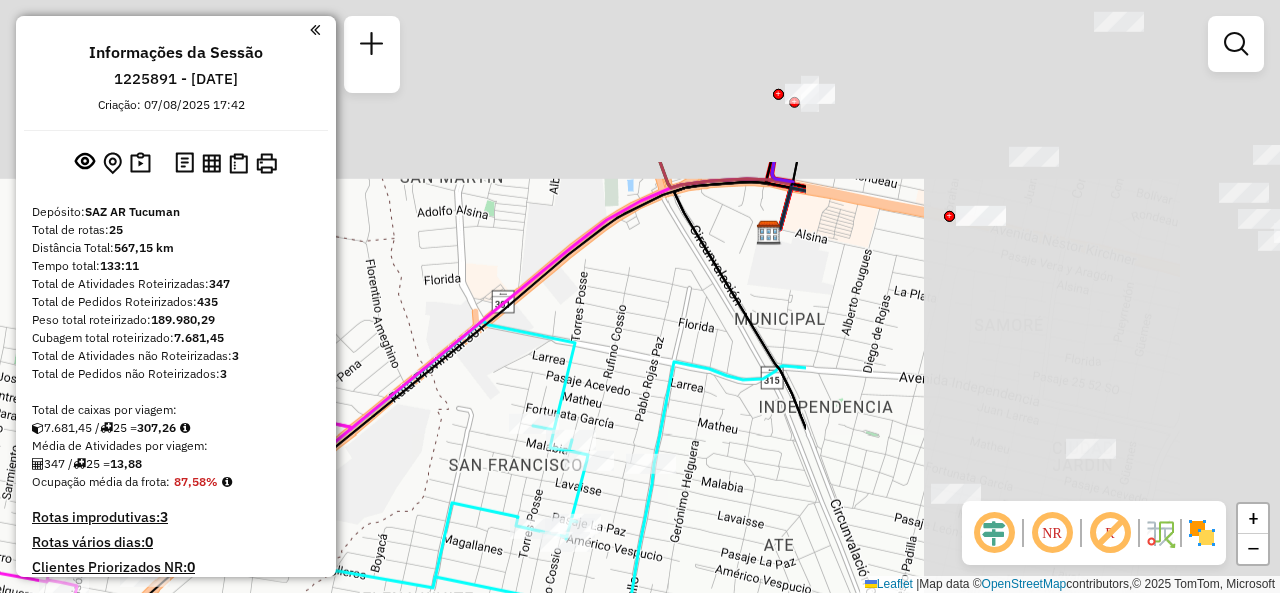 drag, startPoint x: 1086, startPoint y: 292, endPoint x: 478, endPoint y: 482, distance: 636.9961 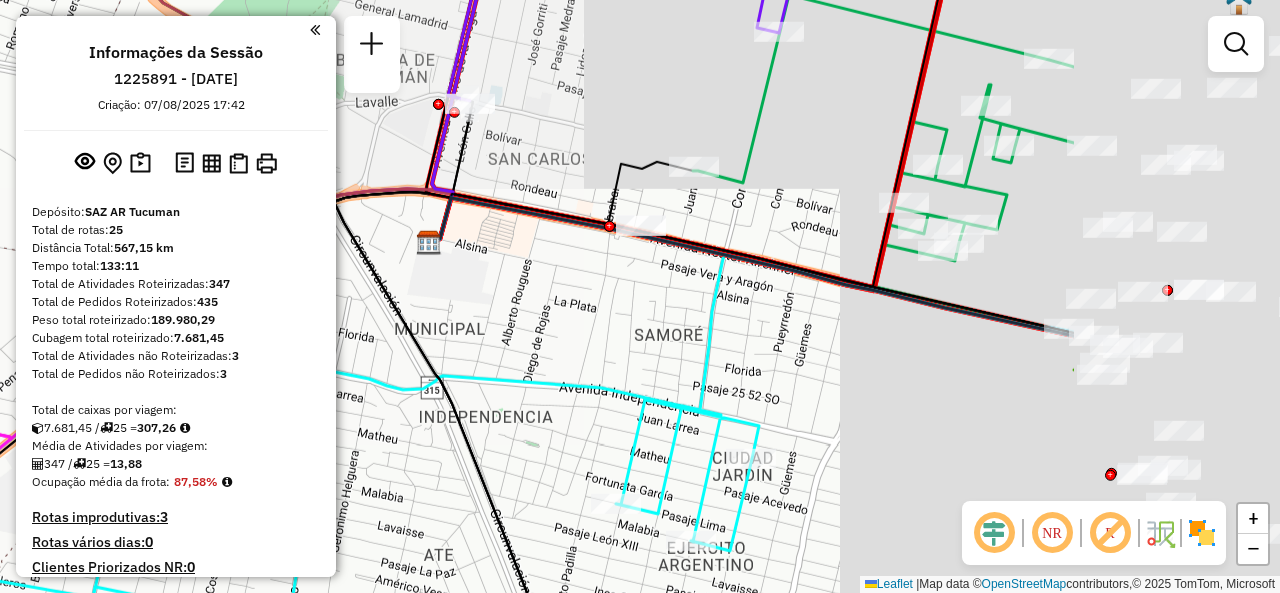 drag, startPoint x: 456, startPoint y: 435, endPoint x: 284, endPoint y: 427, distance: 172.18594 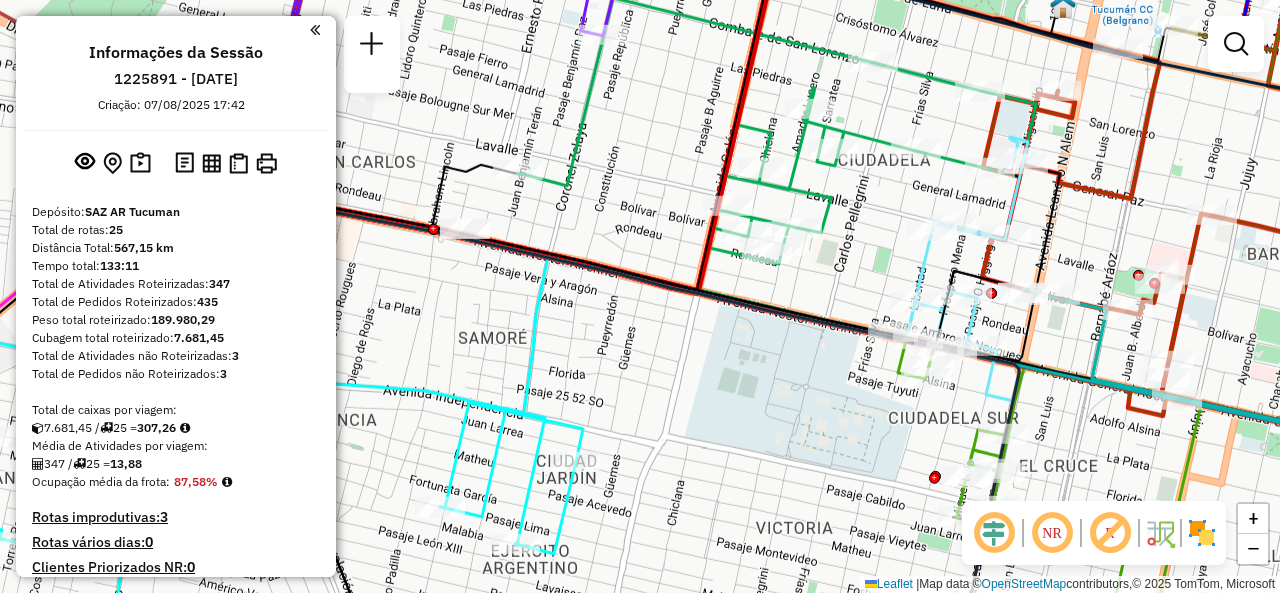 drag, startPoint x: 707, startPoint y: 275, endPoint x: 540, endPoint y: 425, distance: 224.47495 